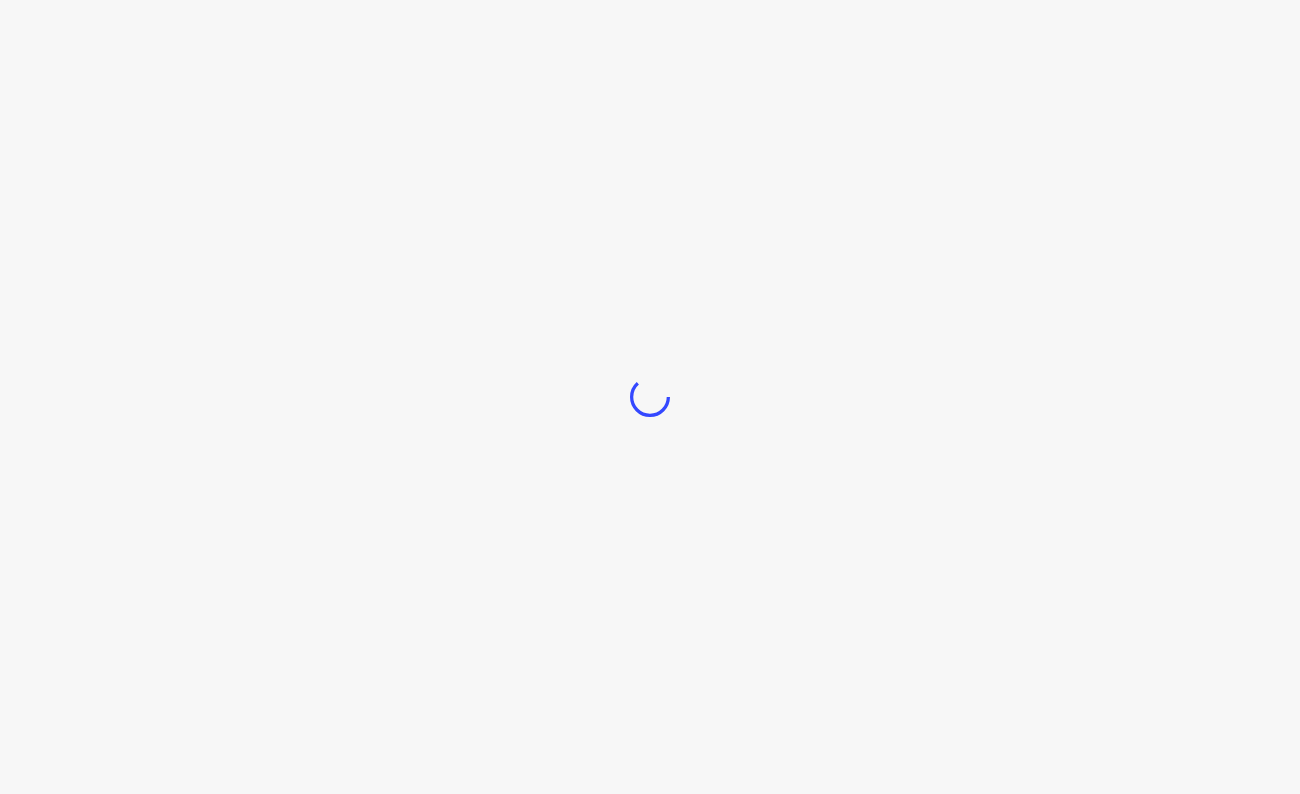 scroll, scrollTop: 0, scrollLeft: 0, axis: both 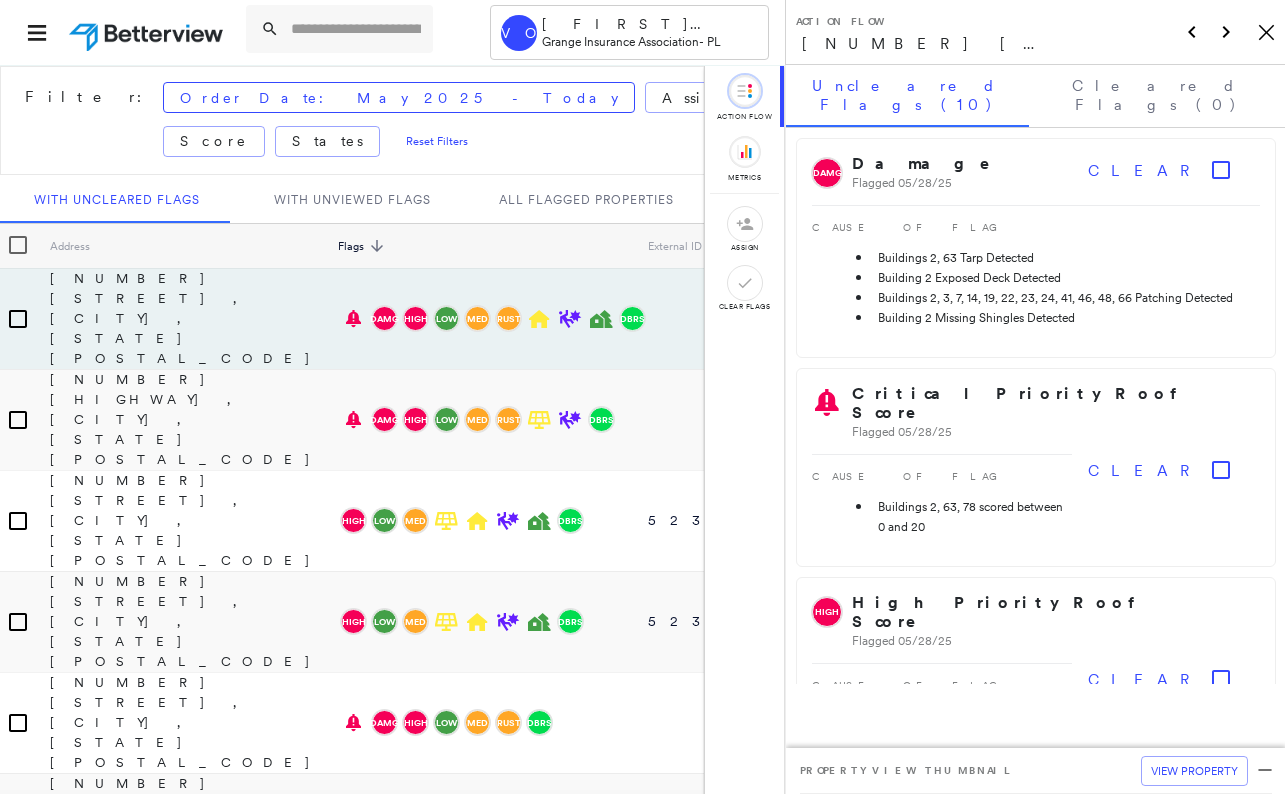 click on "[ACTION] [NUMBER] [STREET], [CITY], [STATE] [POSTAL_CODE] [ICON]" at bounding box center [1035, 32] 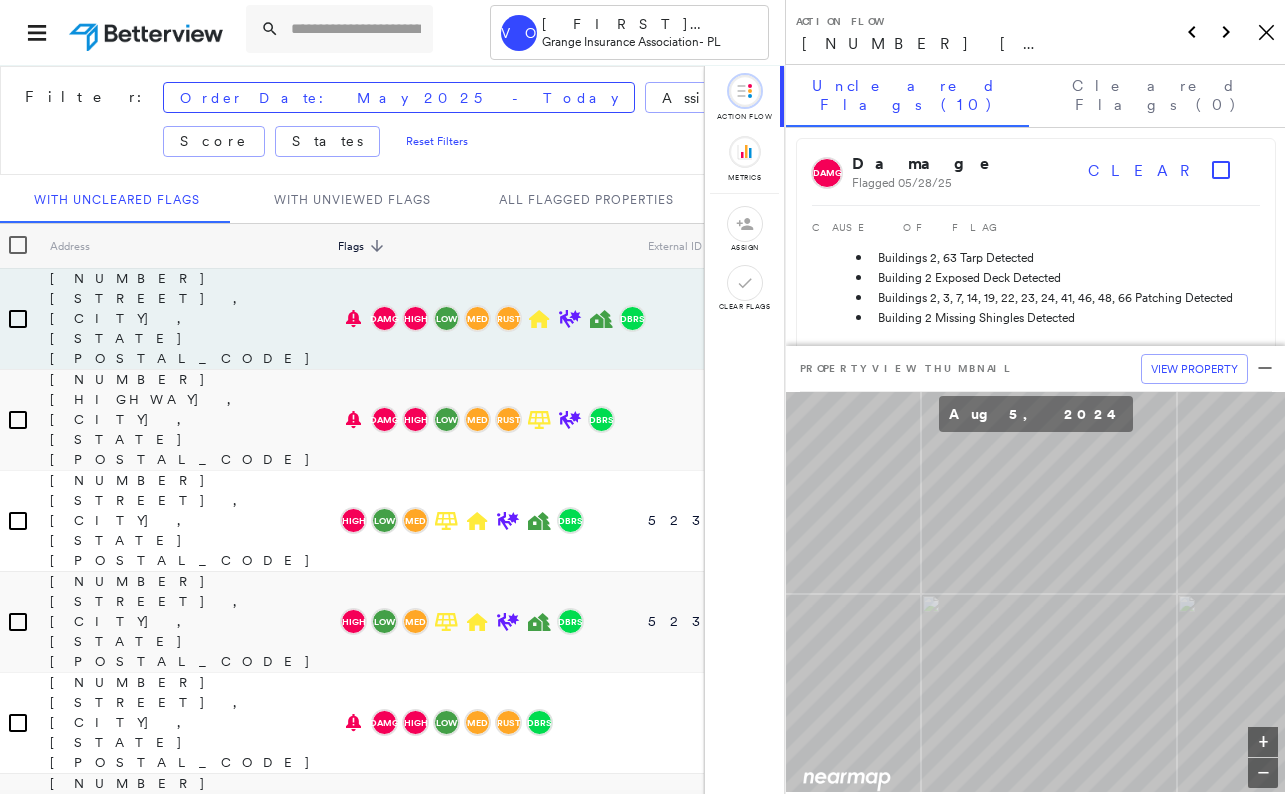 click 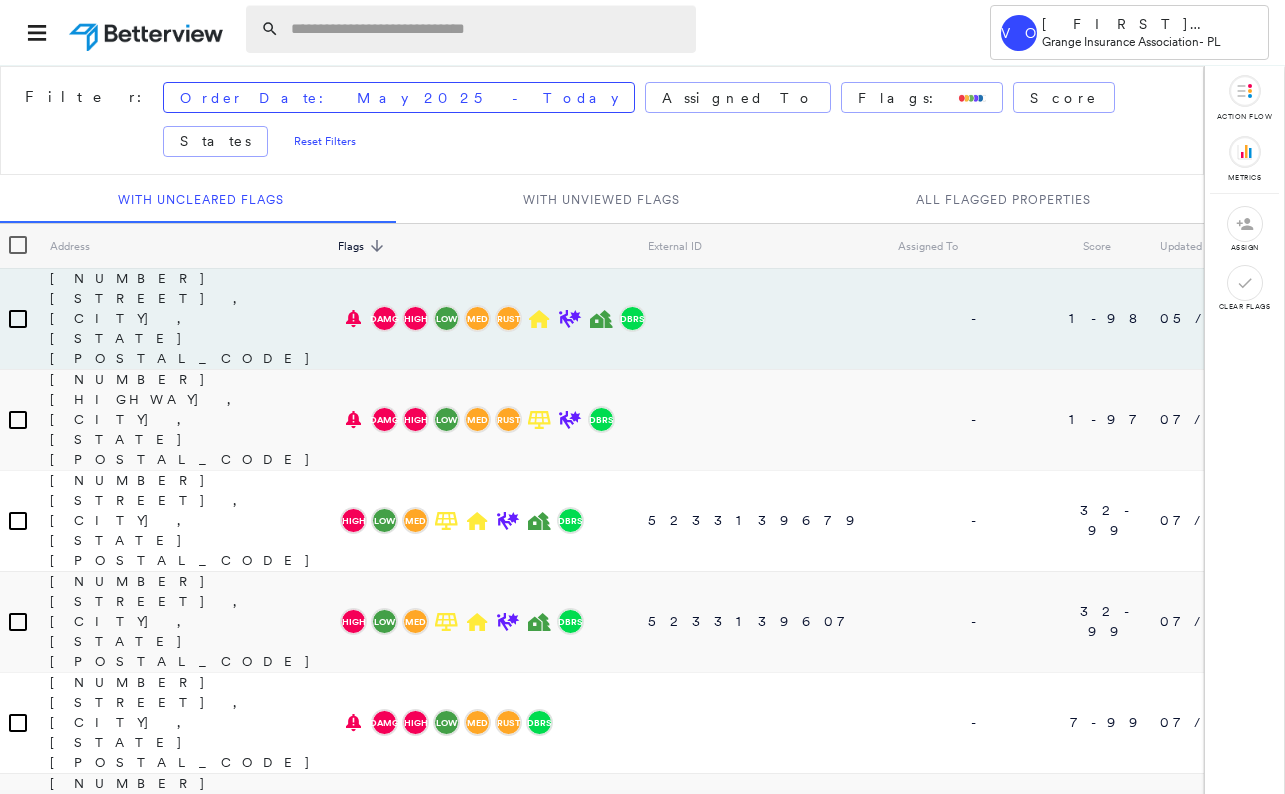 click at bounding box center (487, 29) 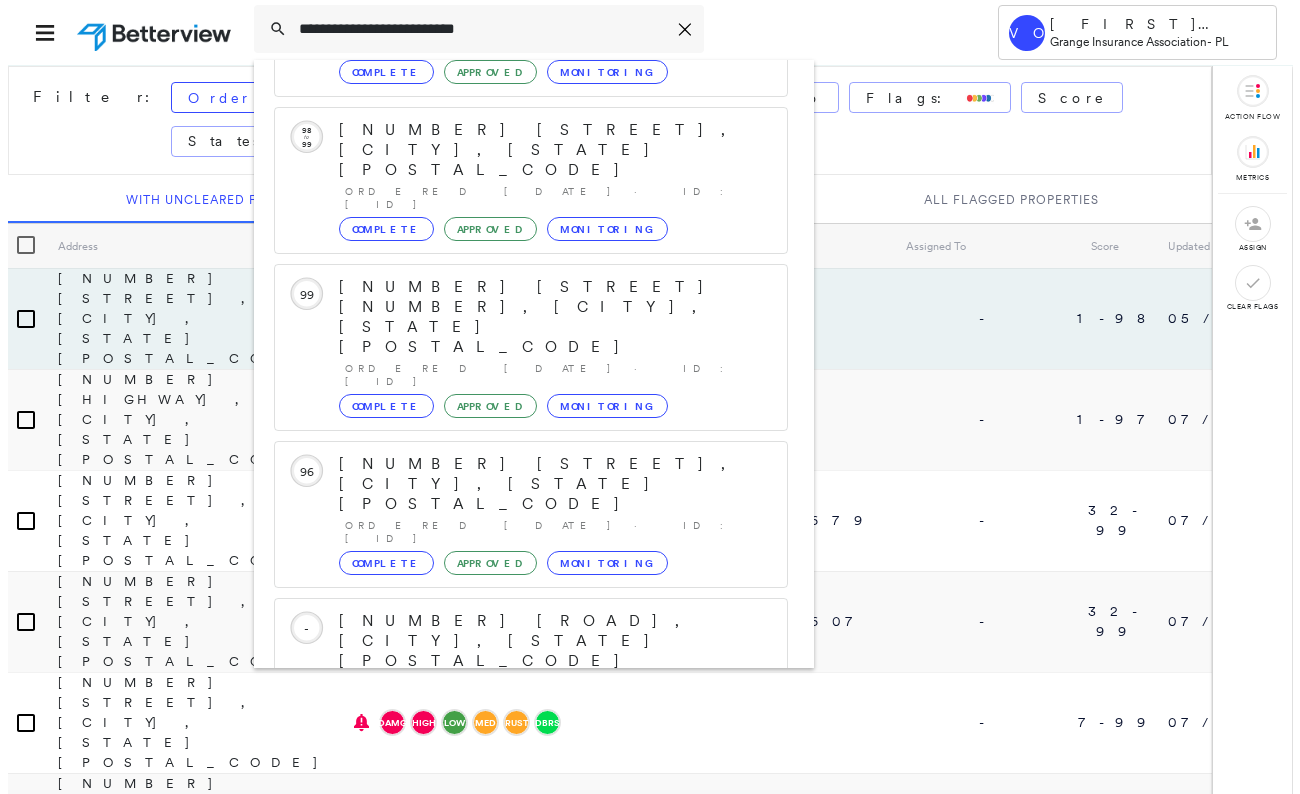 scroll, scrollTop: 213, scrollLeft: 0, axis: vertical 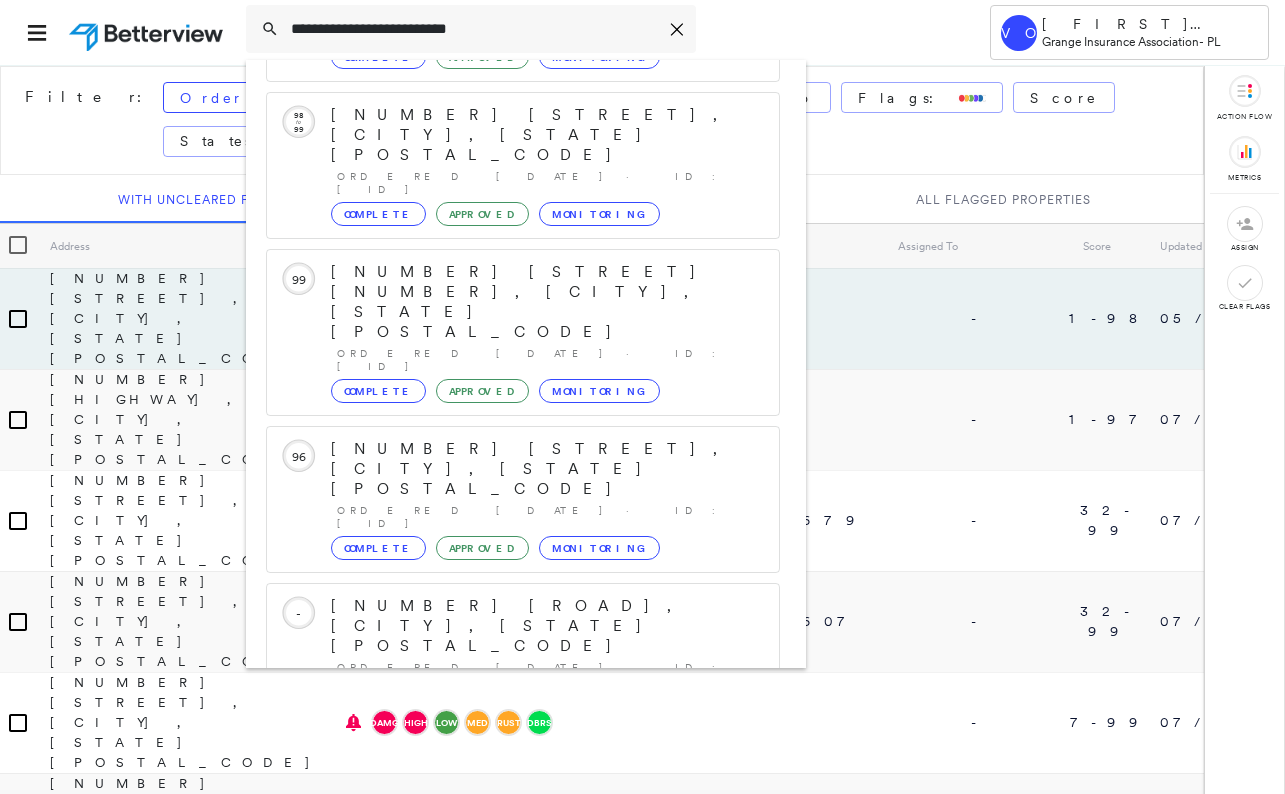 type on "**********" 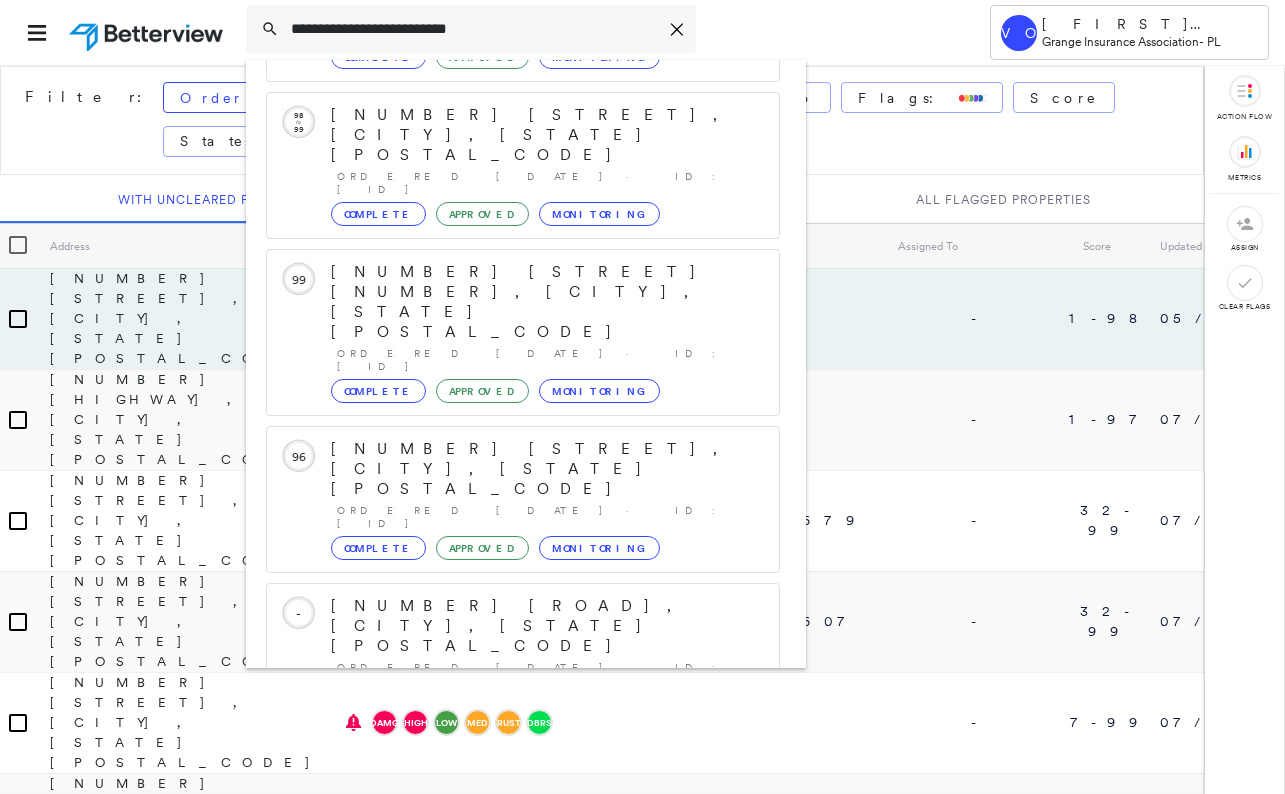 click on "[NUMBER] [STREET], [CITY], [STATE] [POSTAL_CODE]" at bounding box center [501, 918] 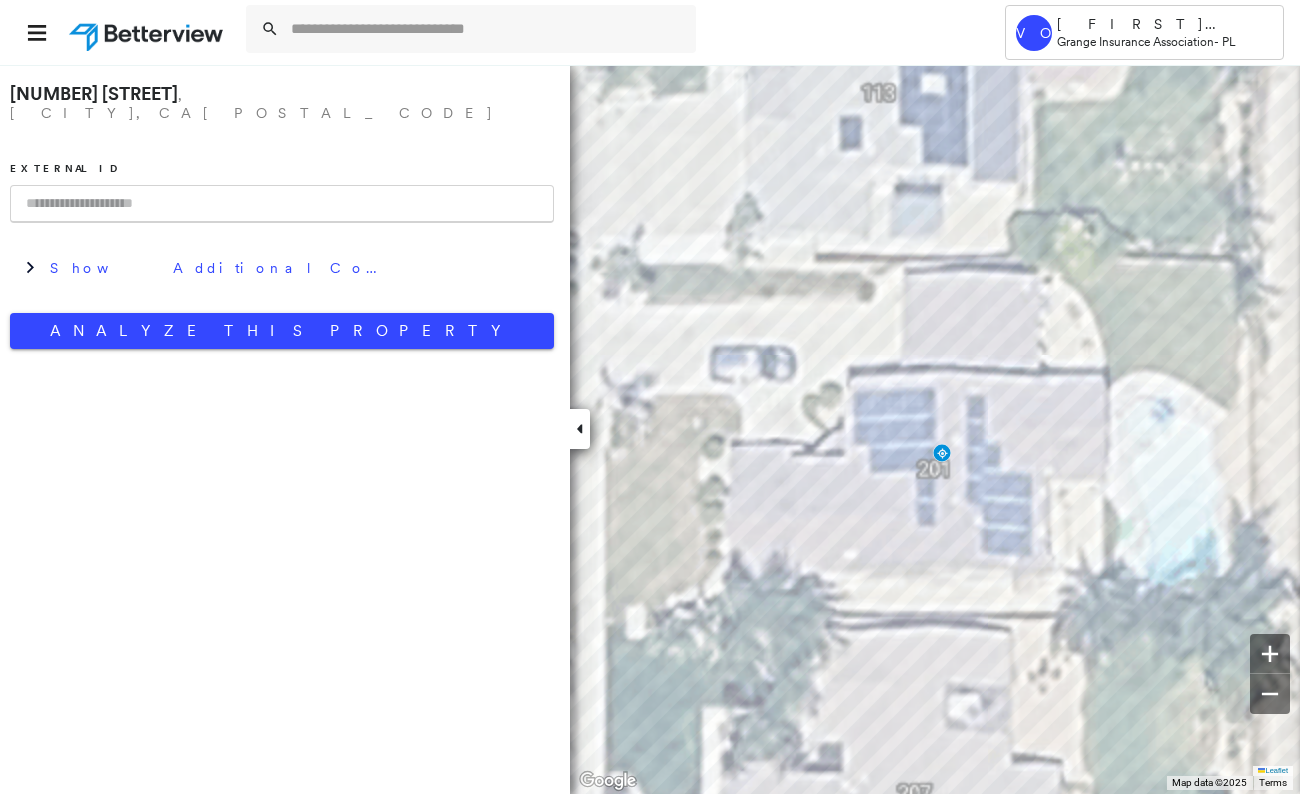 type on "*" 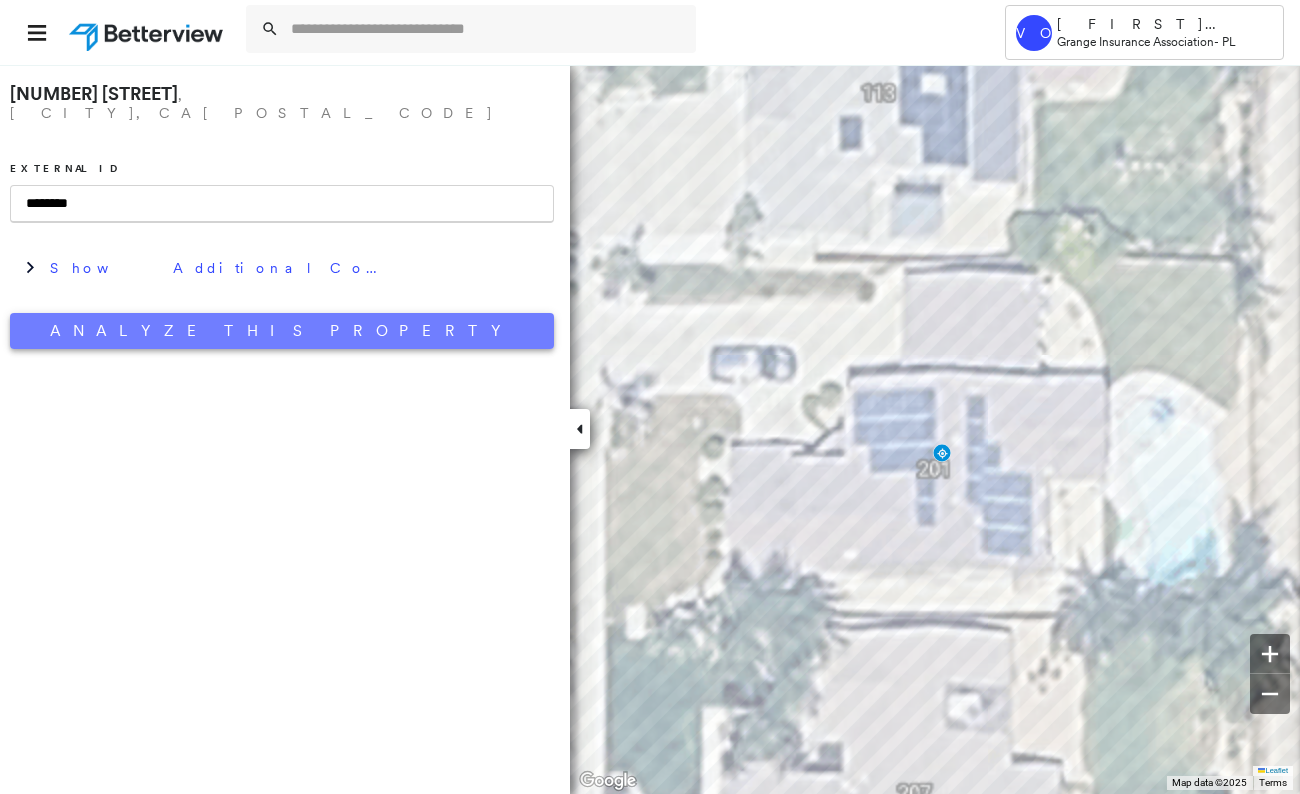 type on "********" 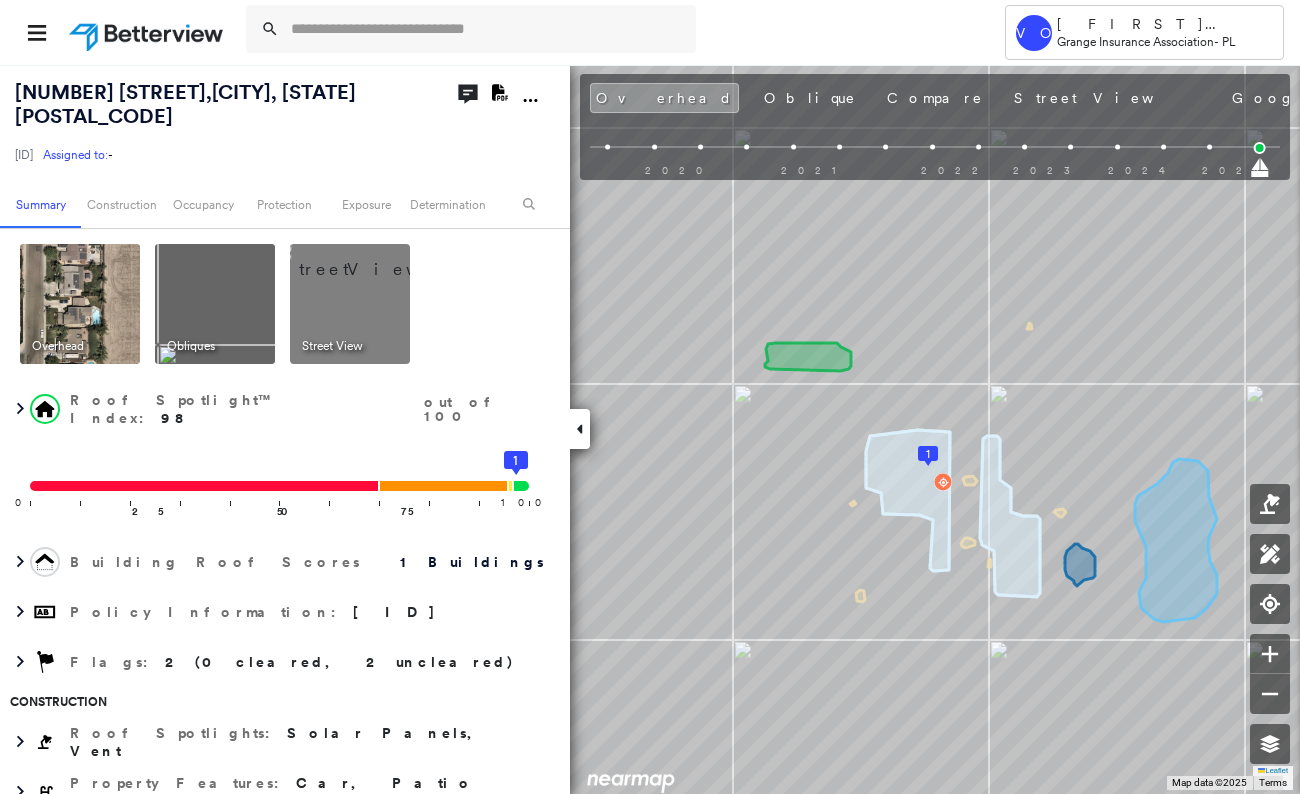 click 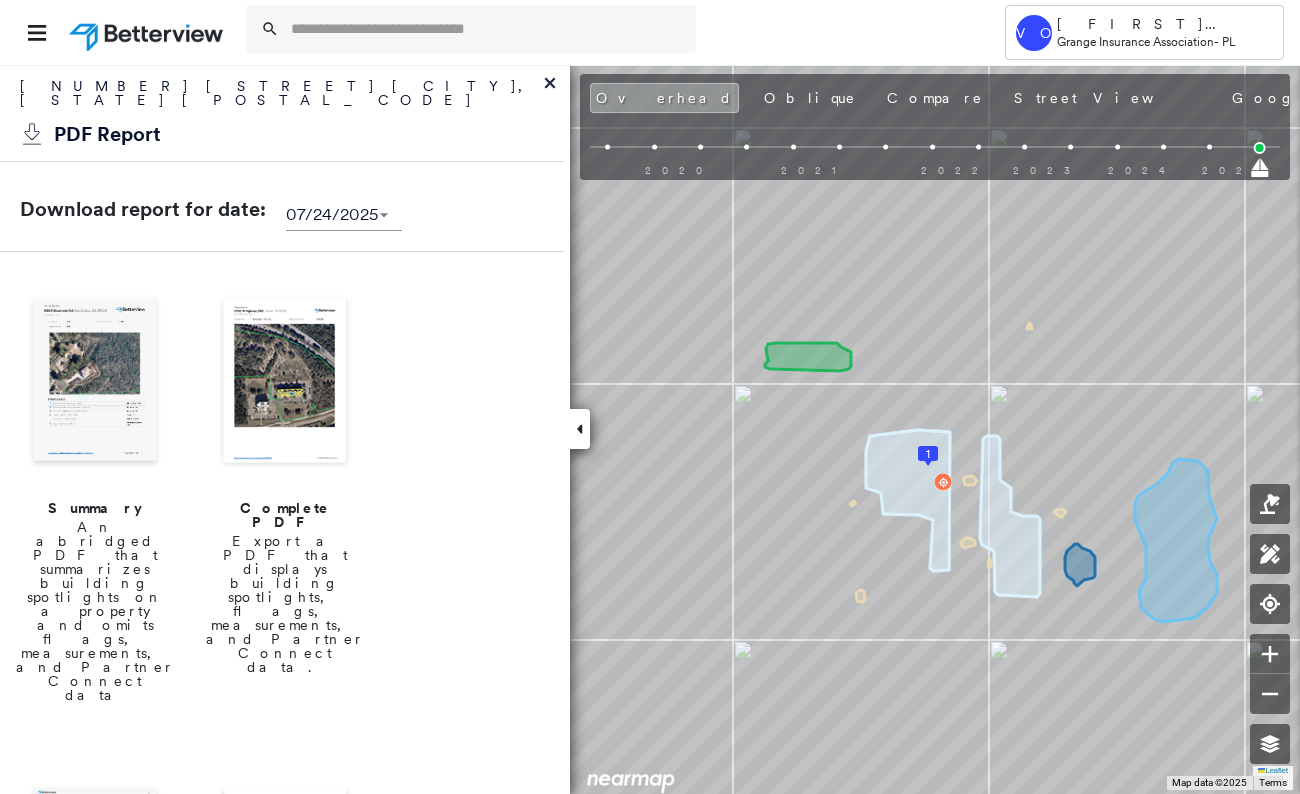 click at bounding box center [95, 382] 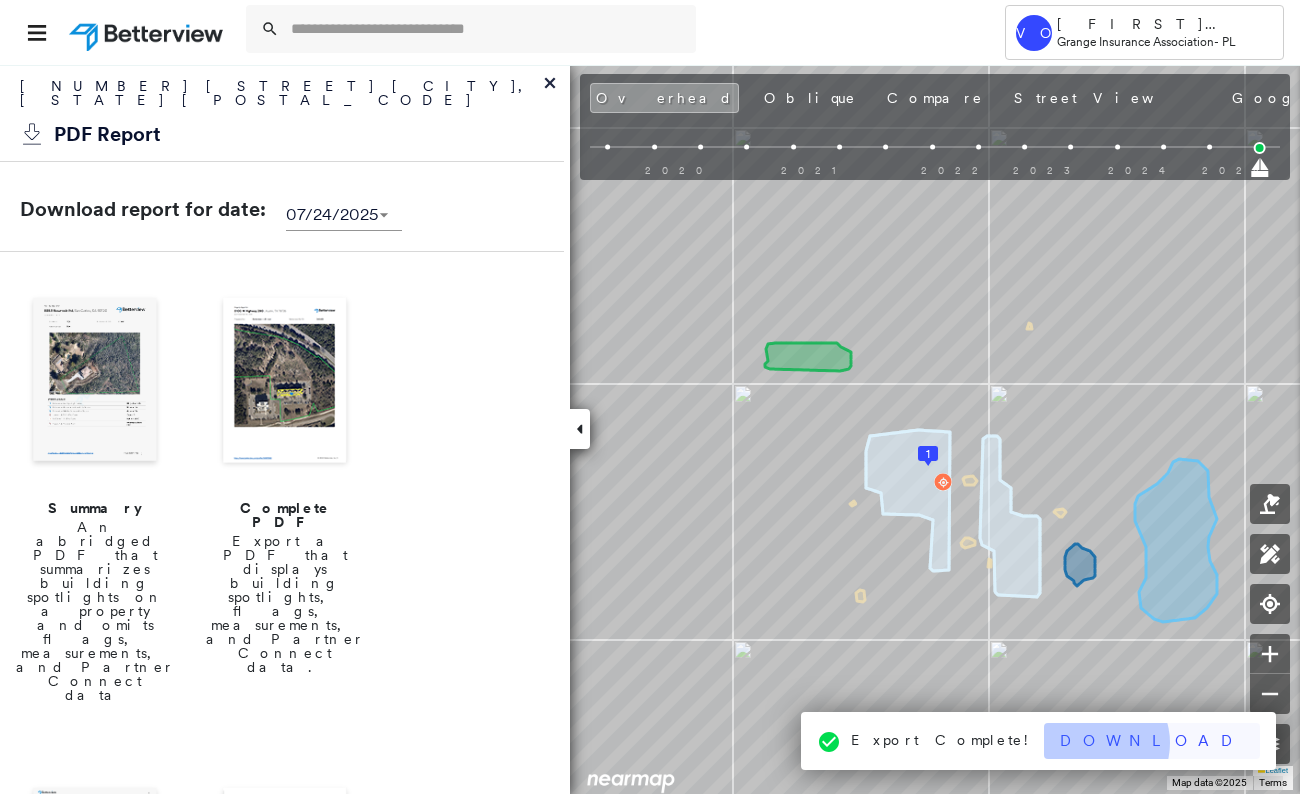 click on "Download" at bounding box center [1152, 741] 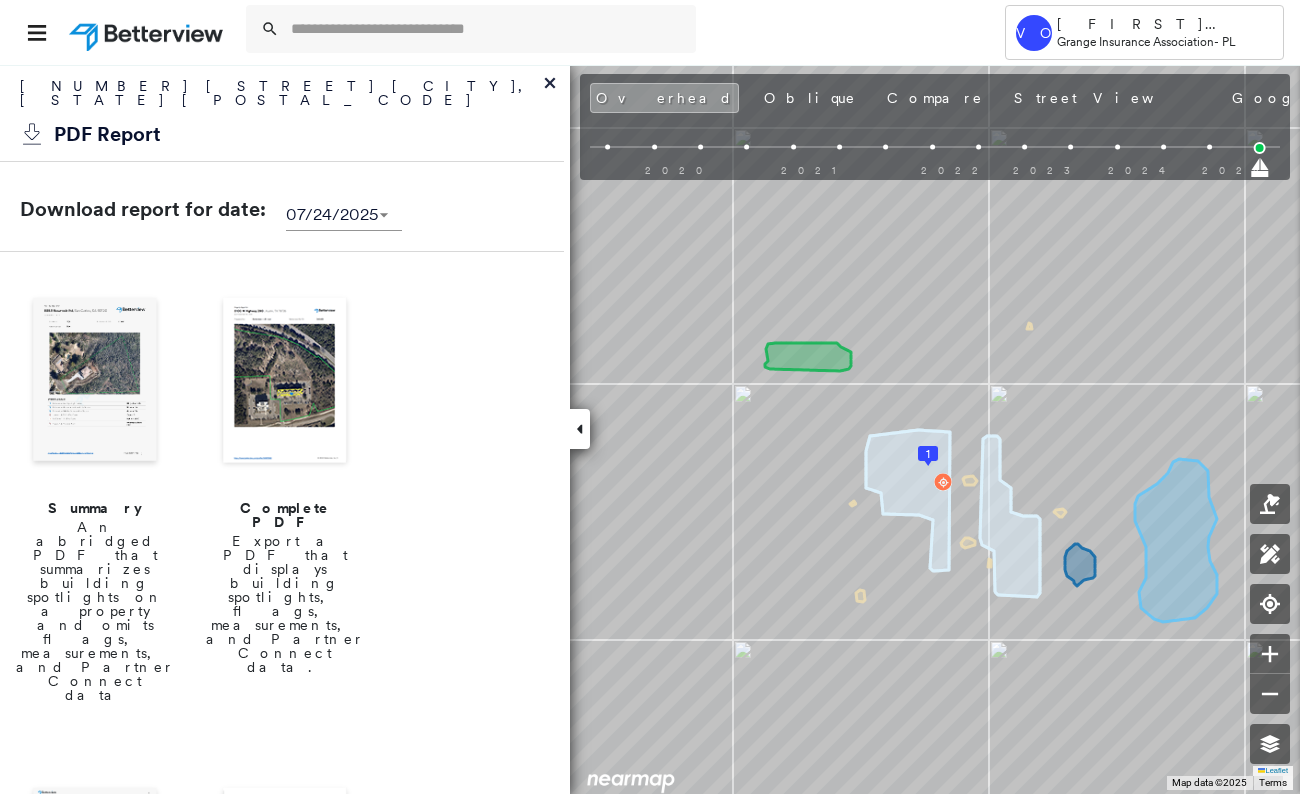 click on "[NUMBER] [STREET] [CITY], [STATE] [POSTAL_CODE]" at bounding box center [282, 98] 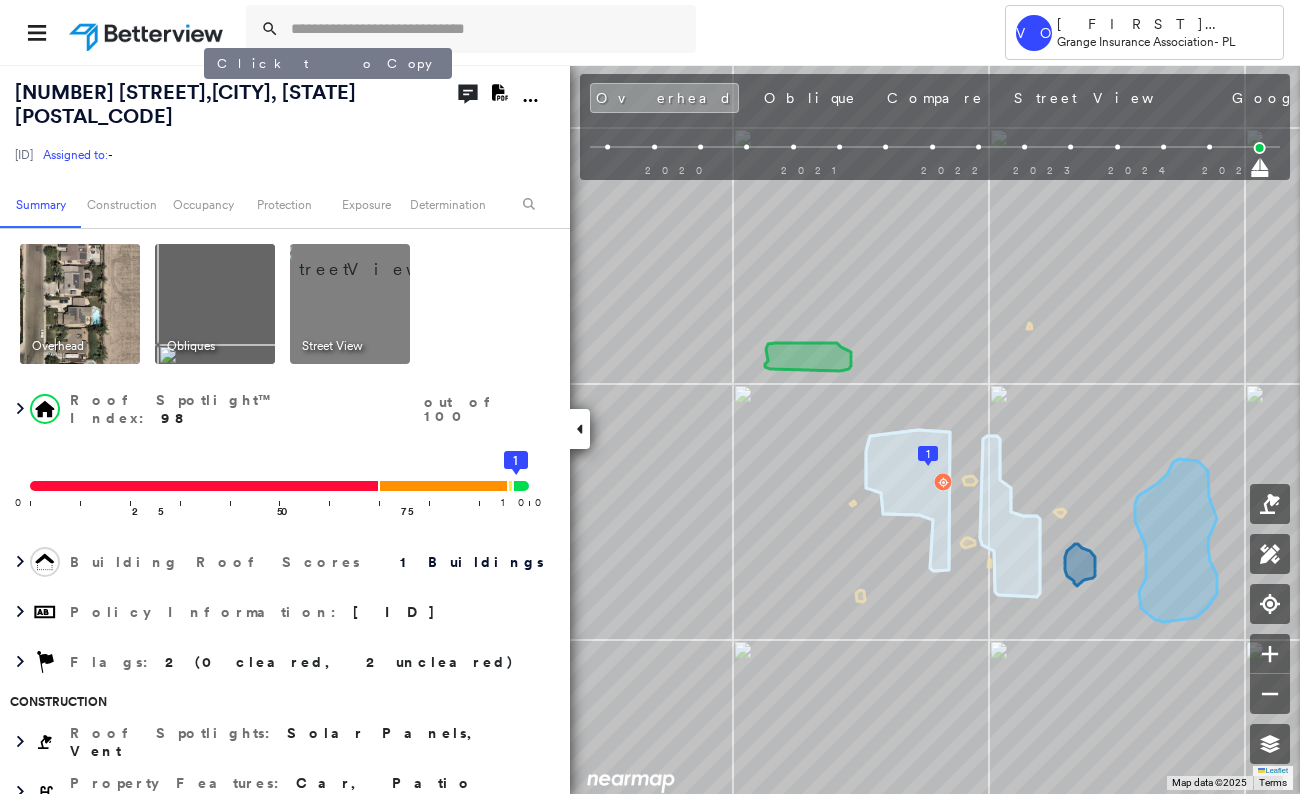 click on "[NUMBER] [STREET], [CITY], [STATE] [POSTAL_CODE]" at bounding box center [185, 104] 